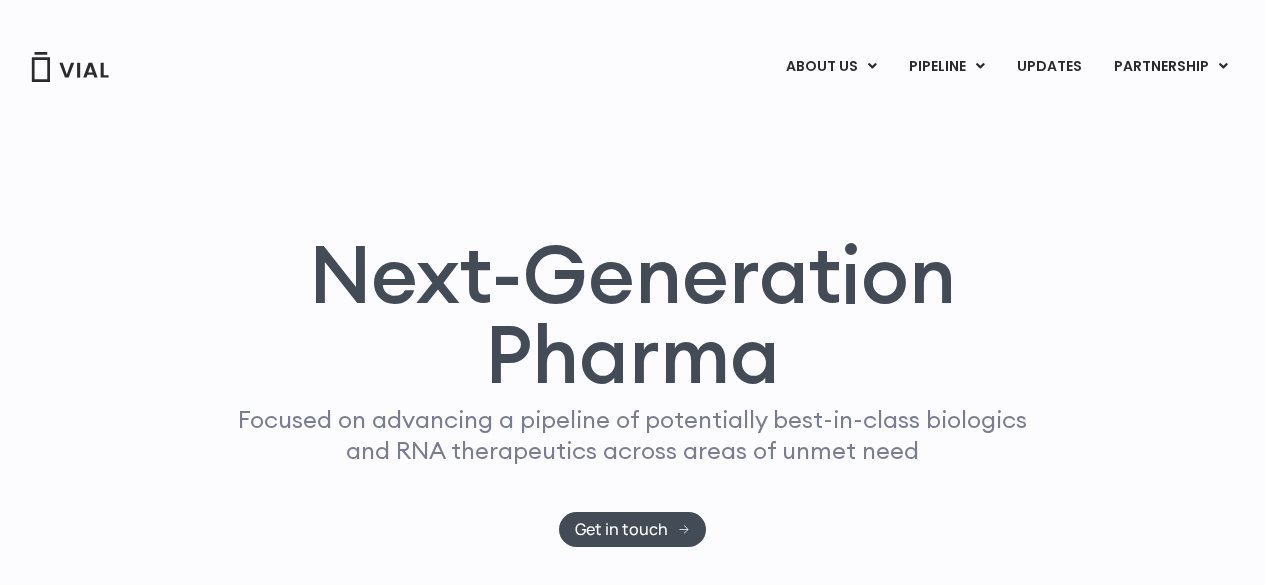 scroll, scrollTop: 68, scrollLeft: 0, axis: vertical 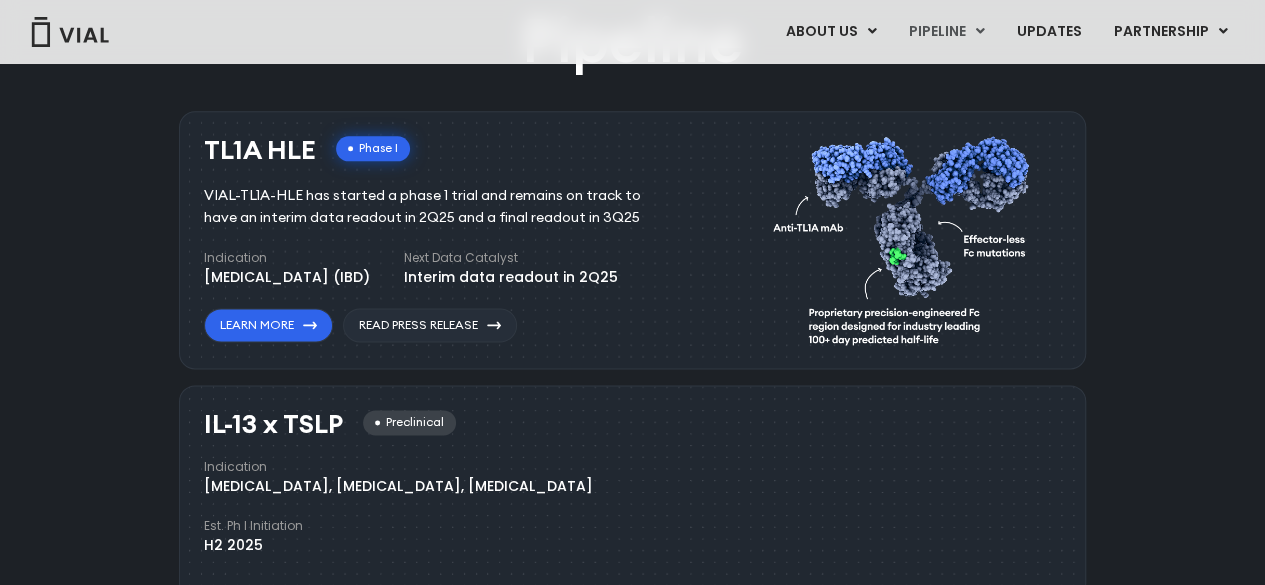 click on "TL1A HLE" at bounding box center [260, 150] 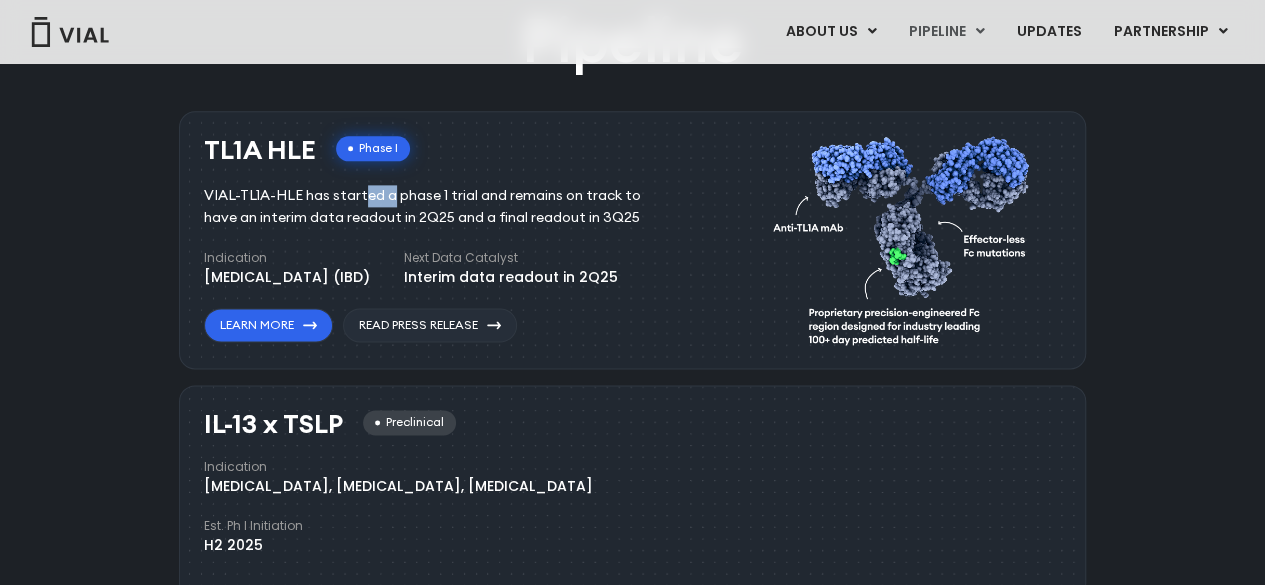 click on "VIAL-TL1A-HLE has started a phase 1 trial and remains on track to have an interim data readout in 2Q25 and a final readout in 3Q25" at bounding box center (437, 207) 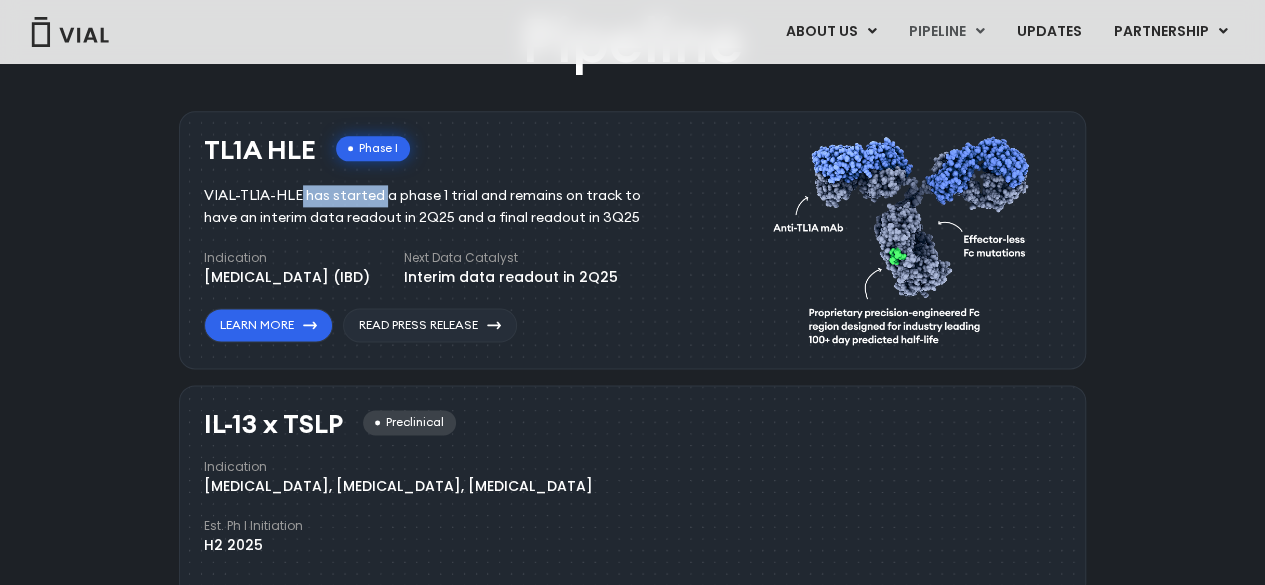 drag, startPoint x: 206, startPoint y: 196, endPoint x: 296, endPoint y: 192, distance: 90.088844 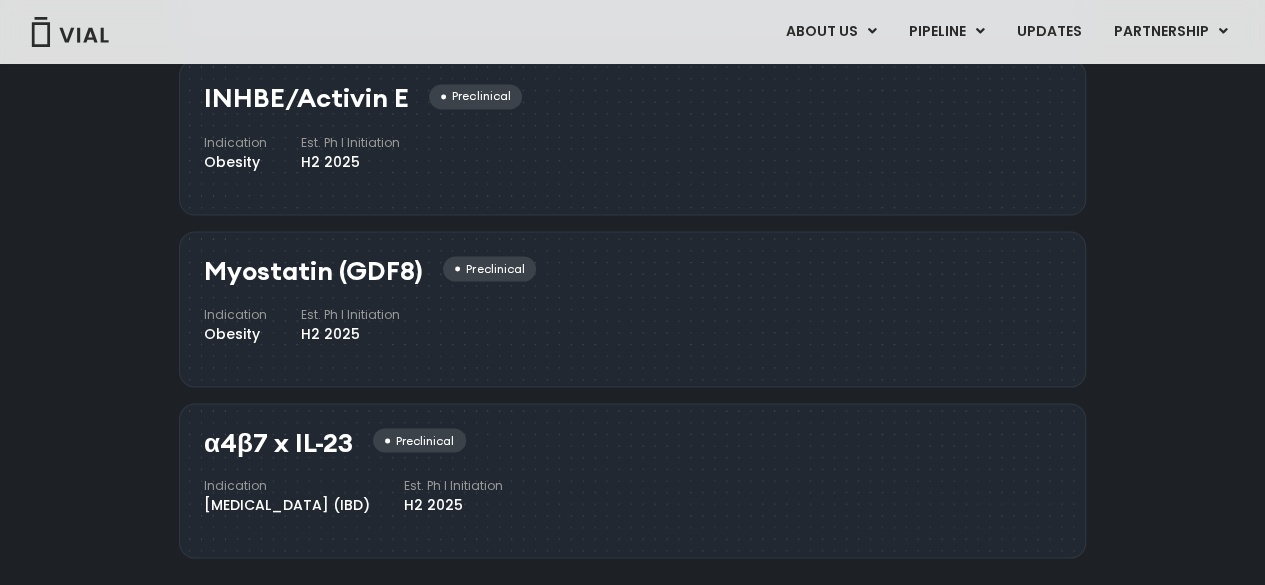 scroll, scrollTop: 1828, scrollLeft: 0, axis: vertical 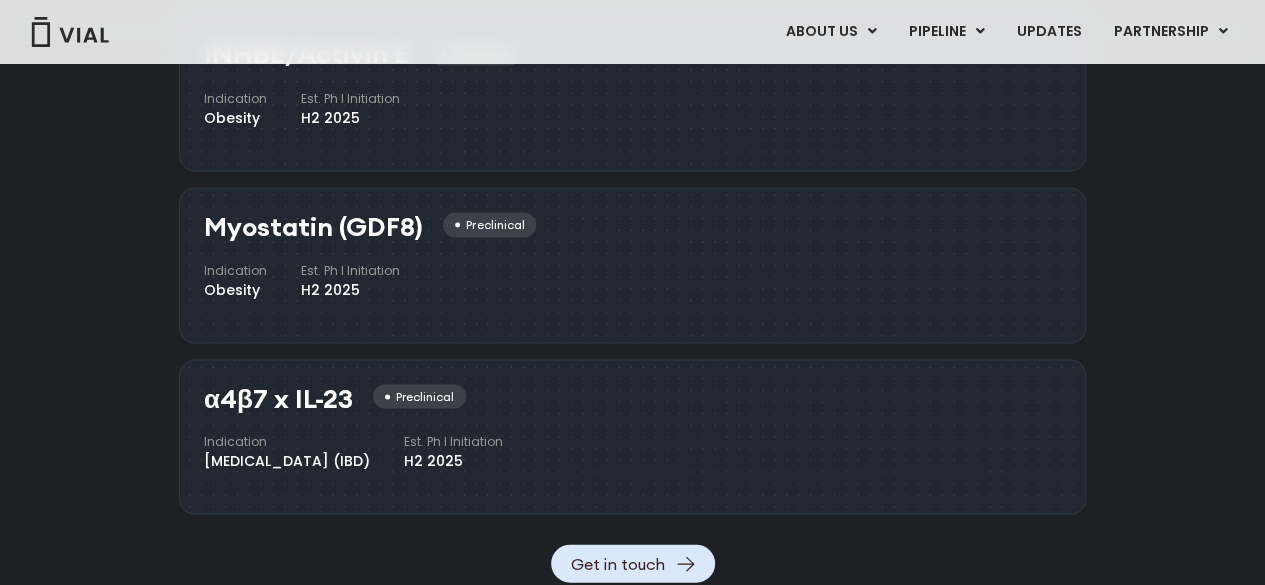 click on "α4β7 x IL-23" at bounding box center [278, 398] 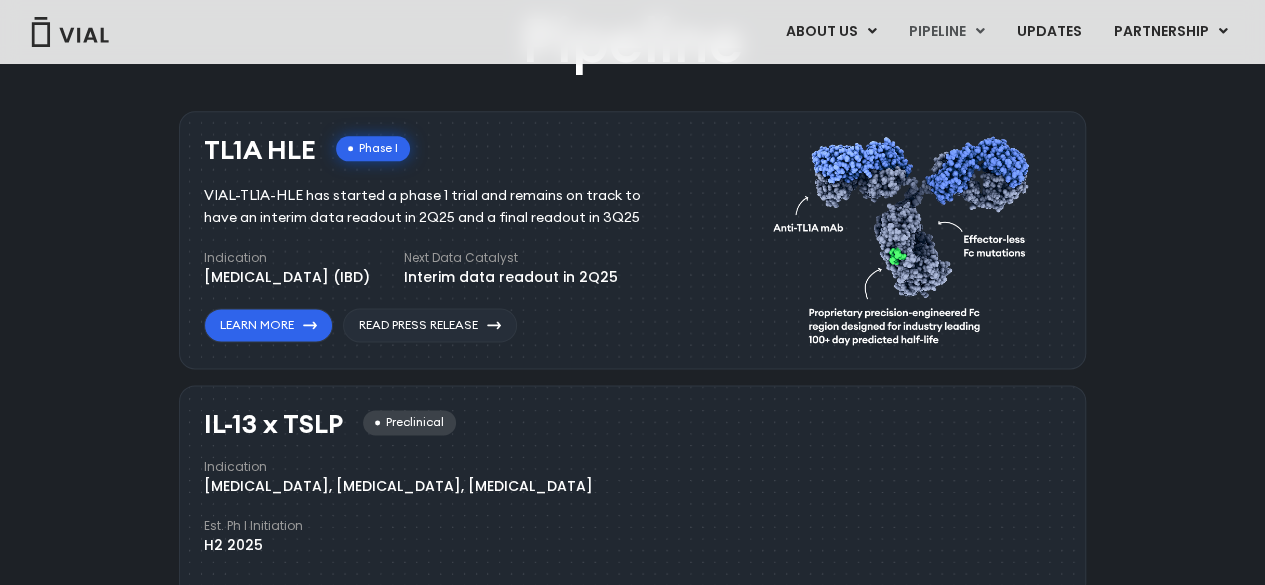 scroll, scrollTop: 1328, scrollLeft: 0, axis: vertical 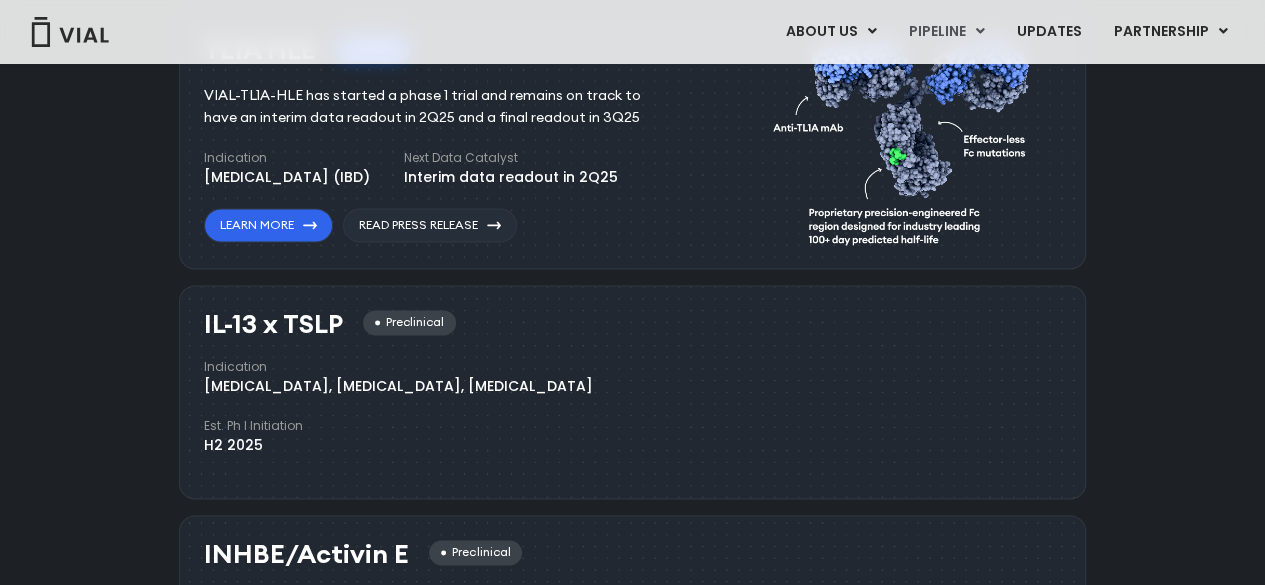 drag, startPoint x: 202, startPoint y: 321, endPoint x: 344, endPoint y: 318, distance: 142.0317 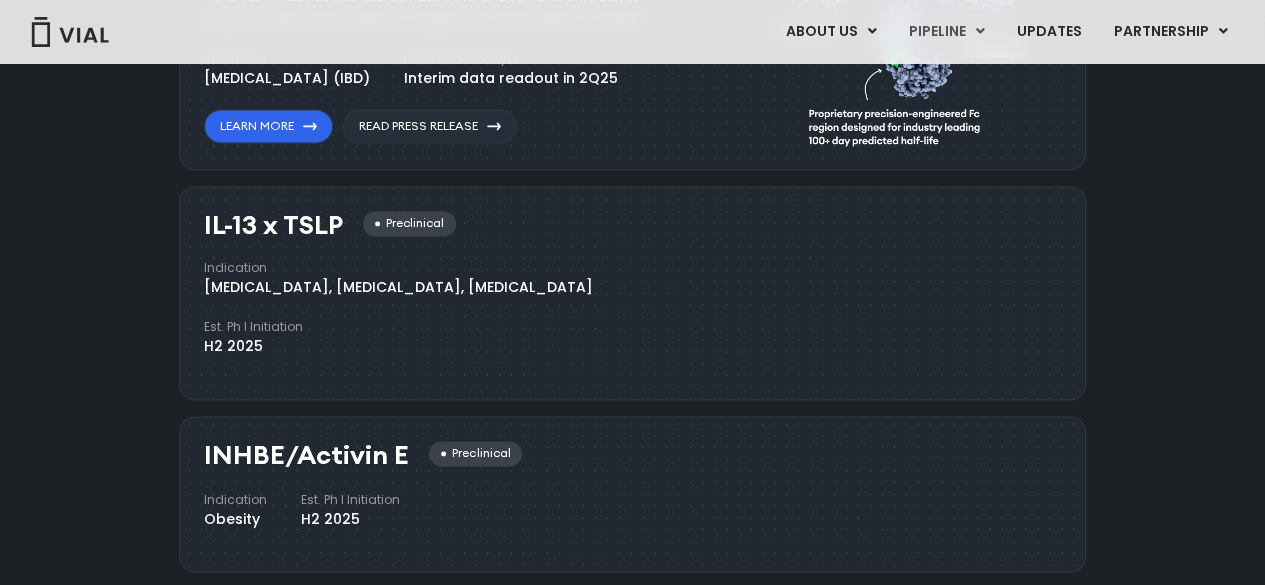 scroll, scrollTop: 1428, scrollLeft: 0, axis: vertical 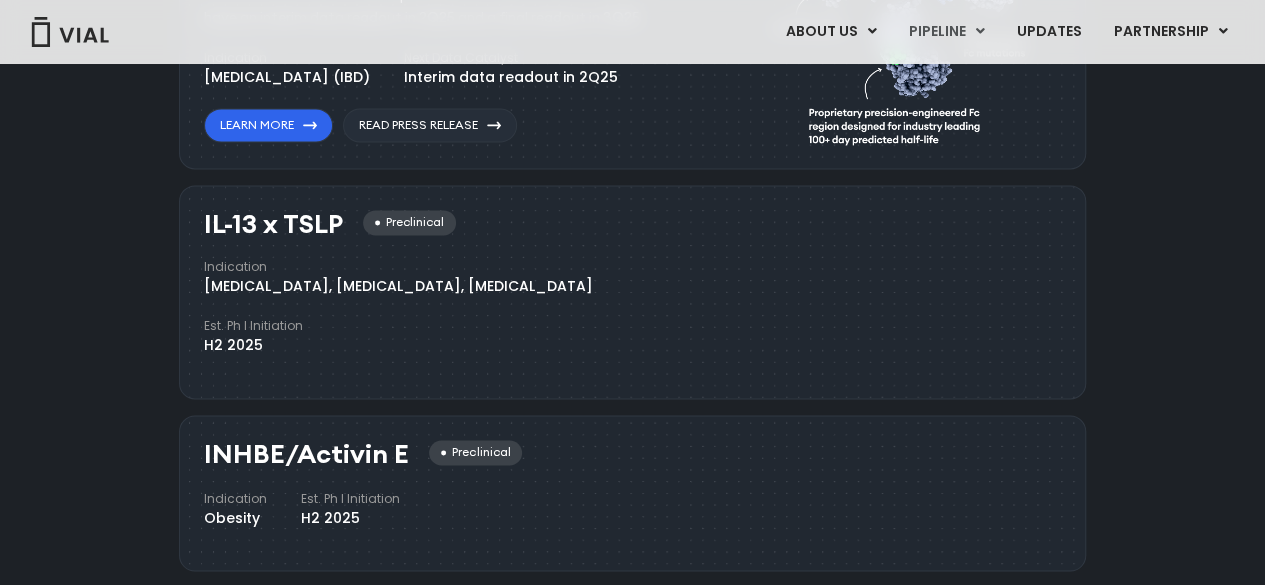 drag, startPoint x: 203, startPoint y: 396, endPoint x: 401, endPoint y: 388, distance: 198.16154 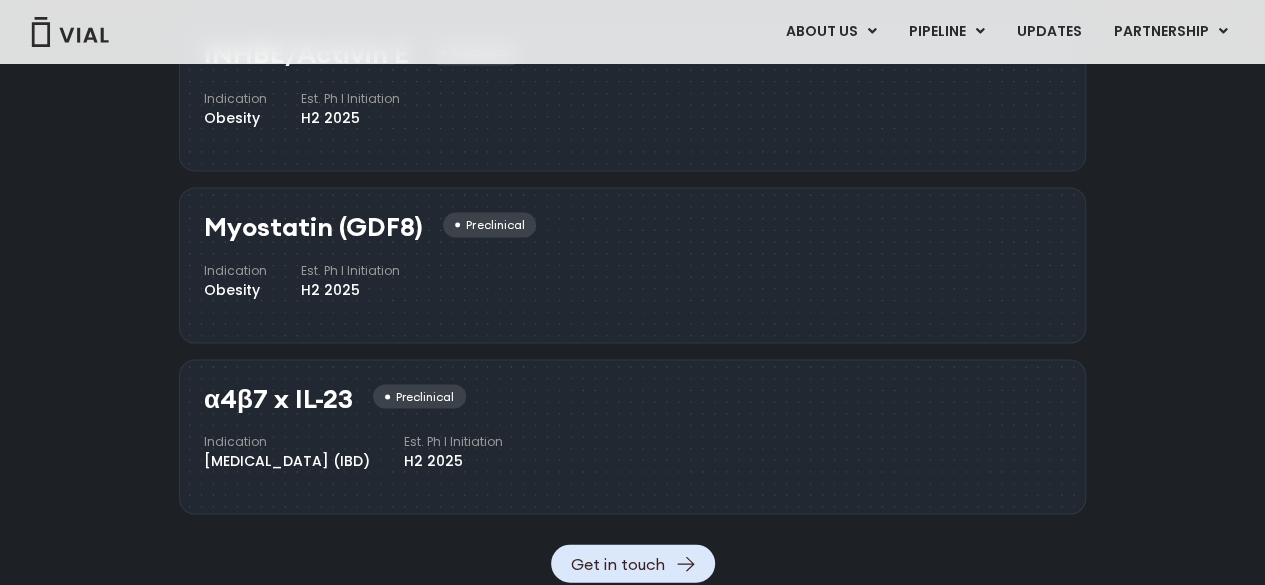 scroll, scrollTop: 1728, scrollLeft: 0, axis: vertical 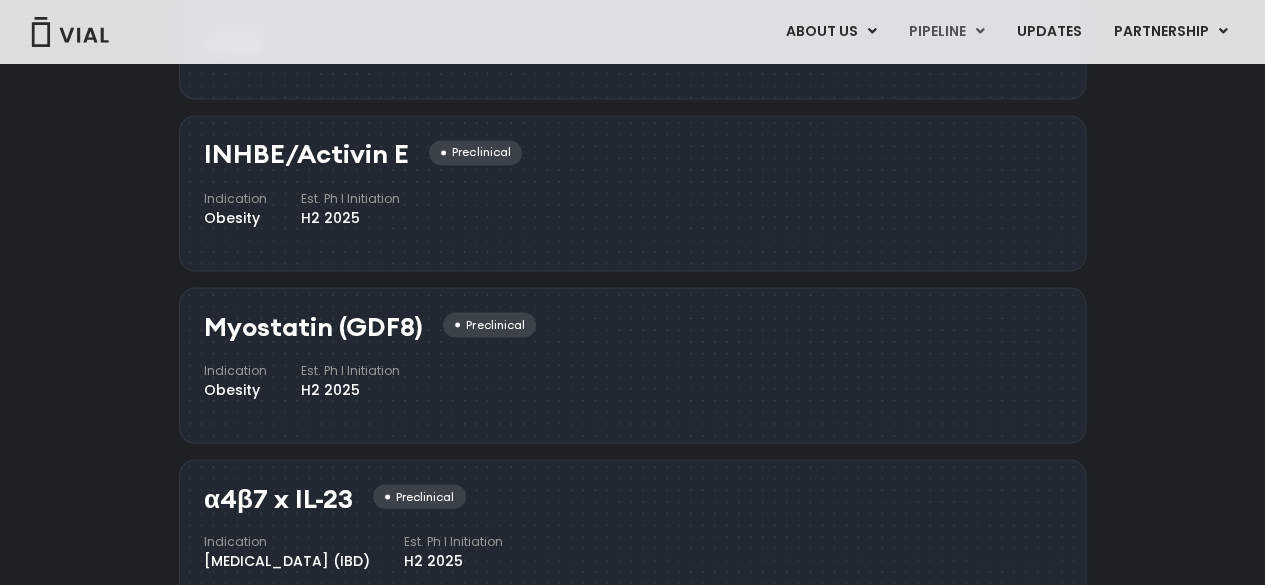 drag, startPoint x: 344, startPoint y: 312, endPoint x: 426, endPoint y: 309, distance: 82.05486 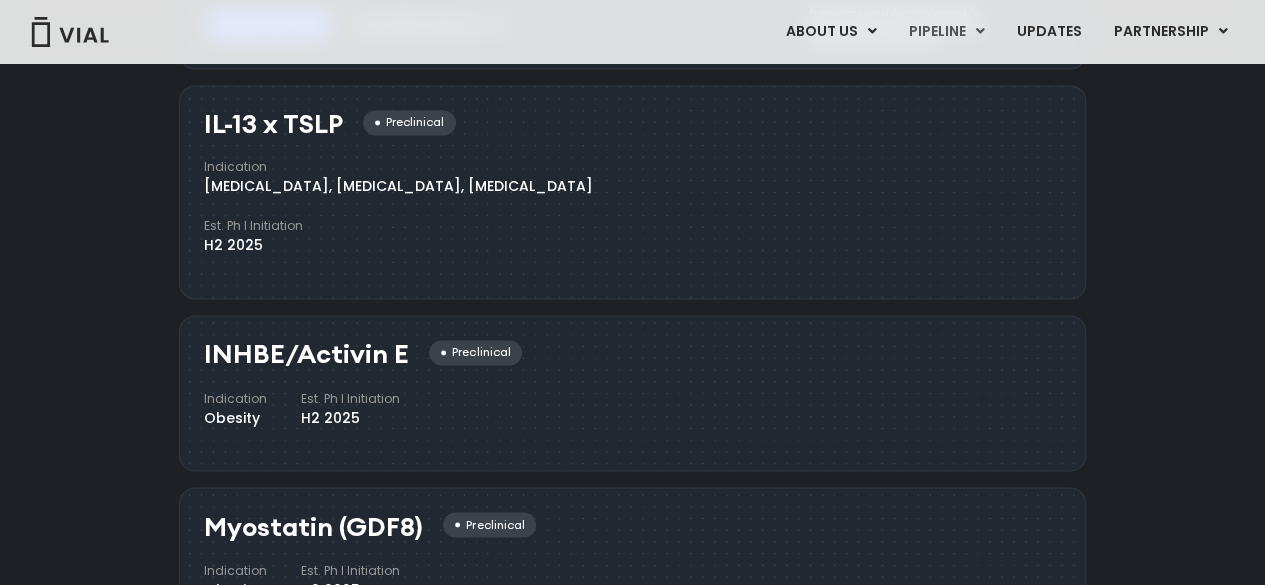 scroll, scrollTop: 1428, scrollLeft: 0, axis: vertical 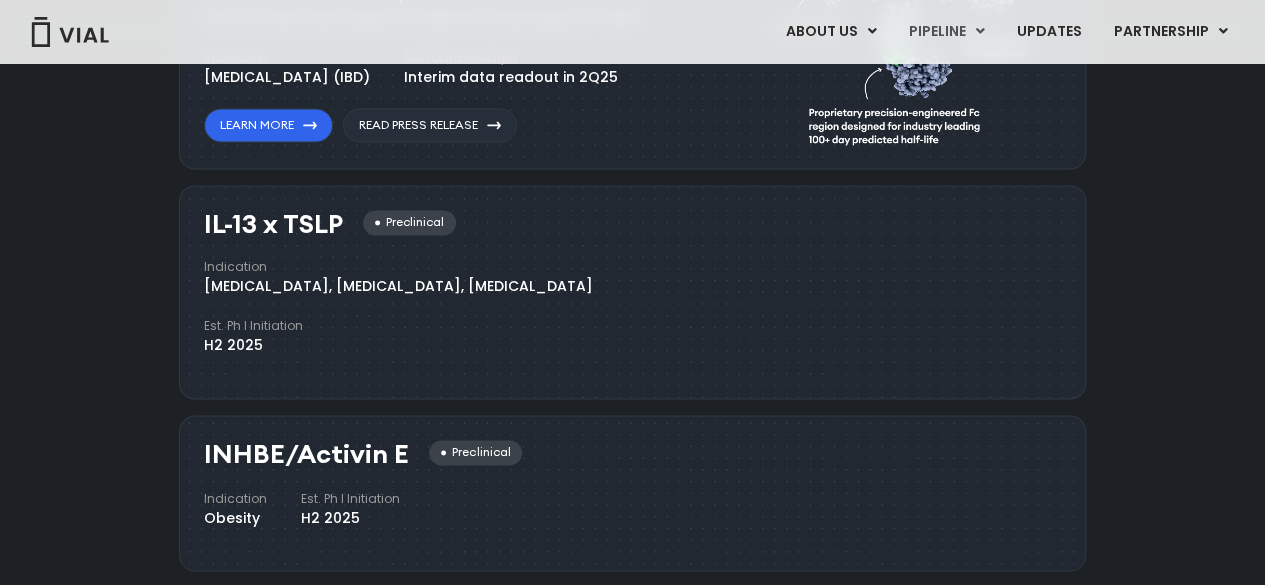 drag, startPoint x: 274, startPoint y: 223, endPoint x: 326, endPoint y: 223, distance: 52 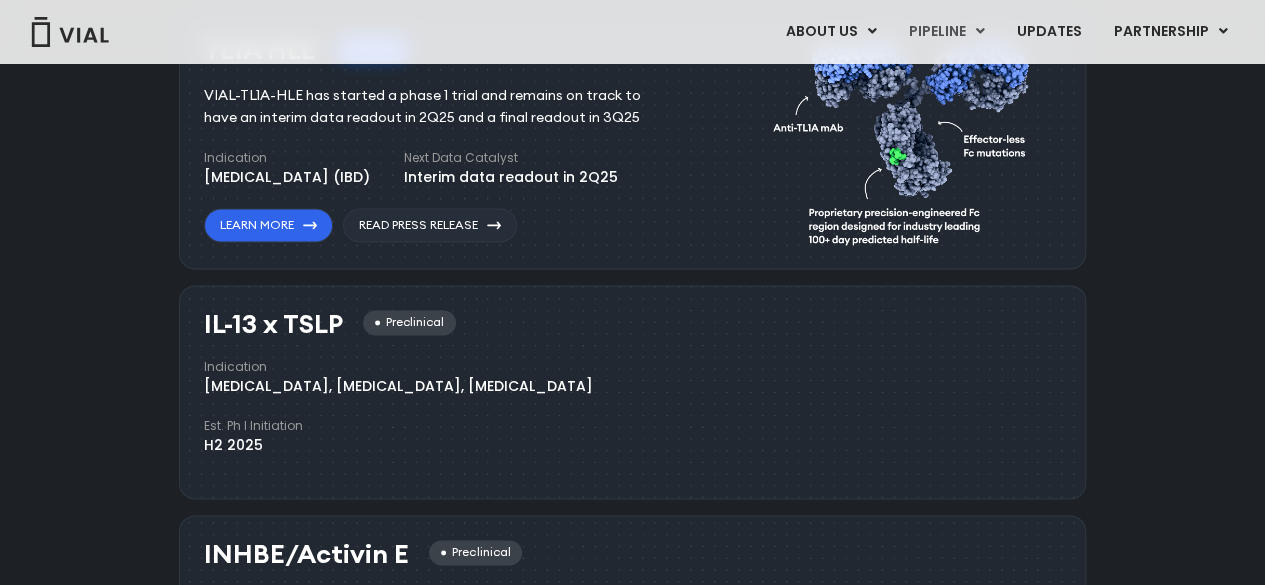scroll, scrollTop: 1228, scrollLeft: 0, axis: vertical 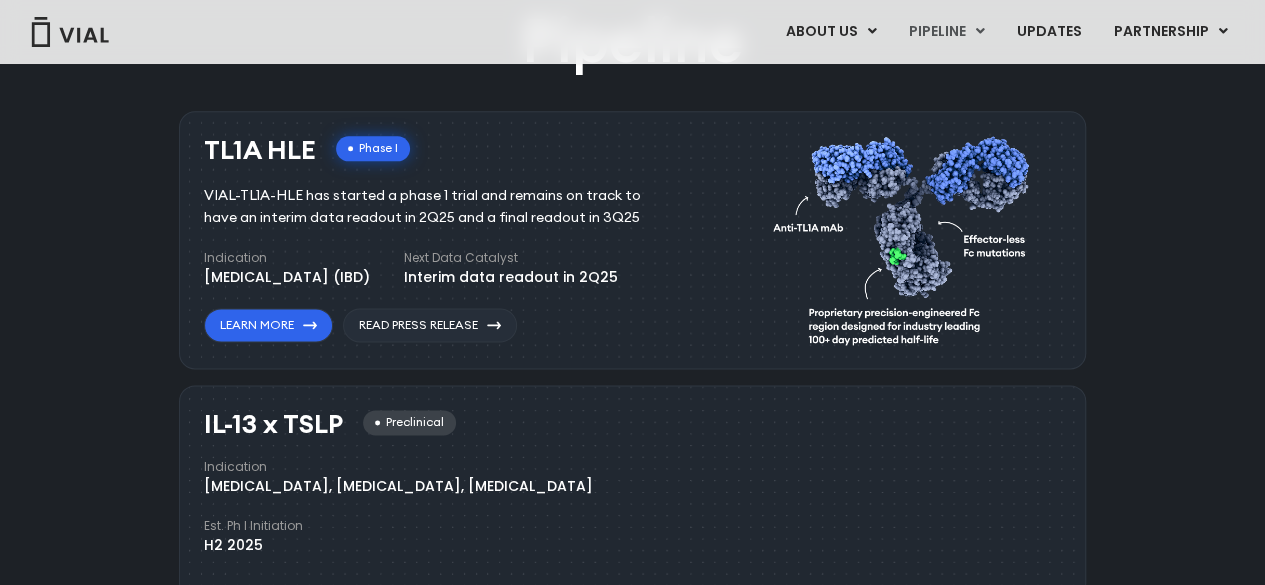 drag, startPoint x: 212, startPoint y: 146, endPoint x: 323, endPoint y: 154, distance: 111.28792 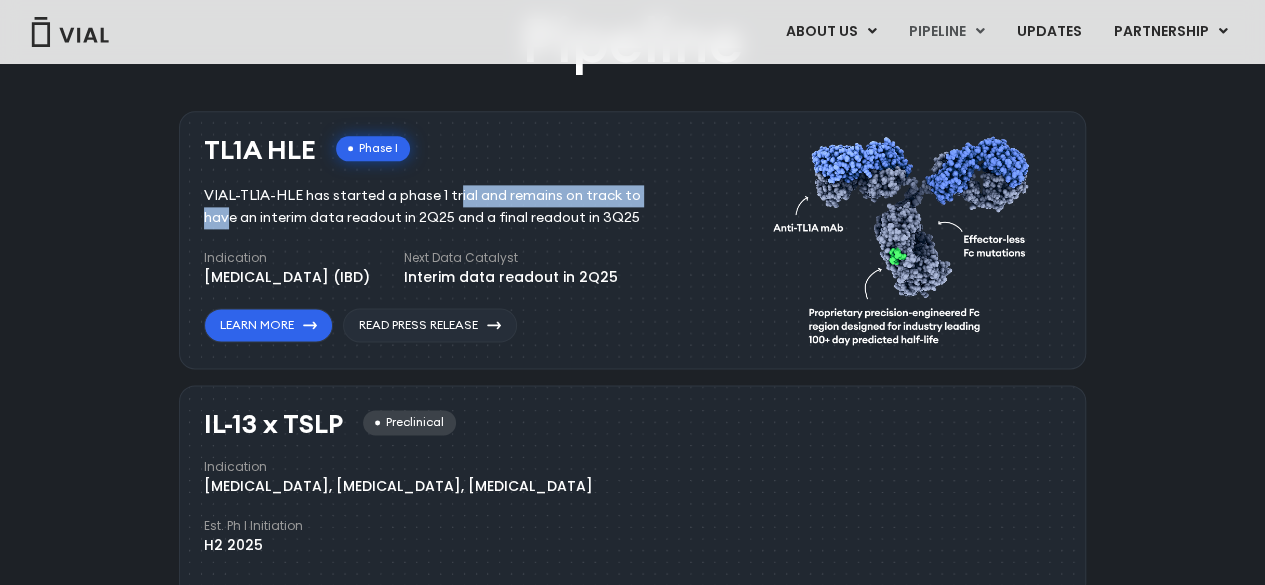 drag, startPoint x: 375, startPoint y: 196, endPoint x: 563, endPoint y: 193, distance: 188.02394 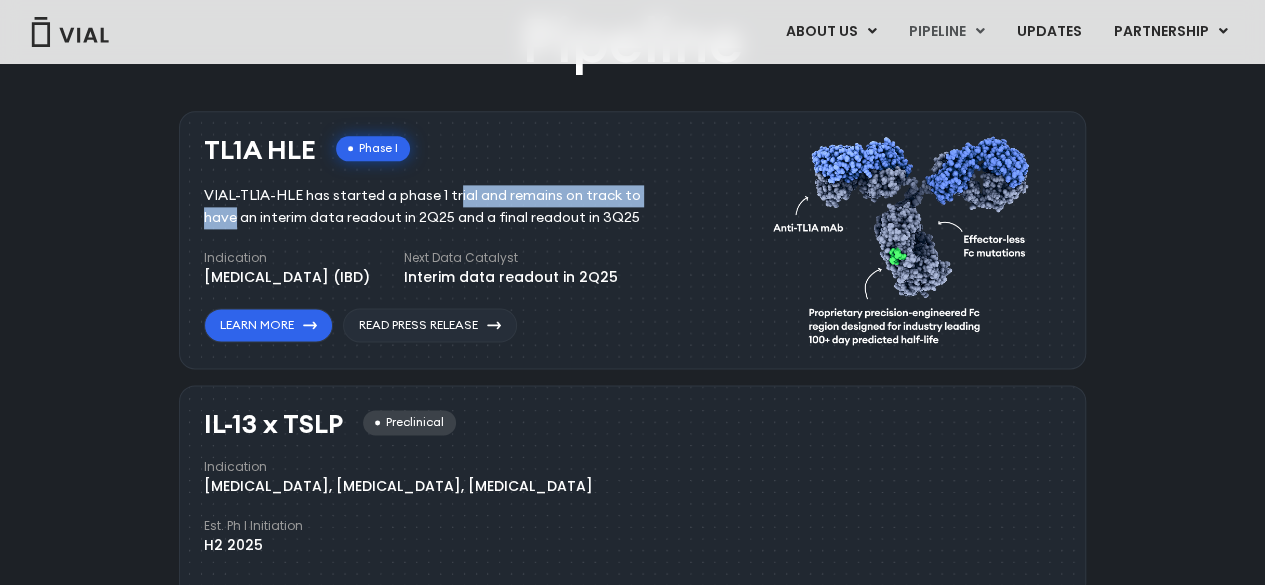 drag, startPoint x: 424, startPoint y: 212, endPoint x: 620, endPoint y: 218, distance: 196.09181 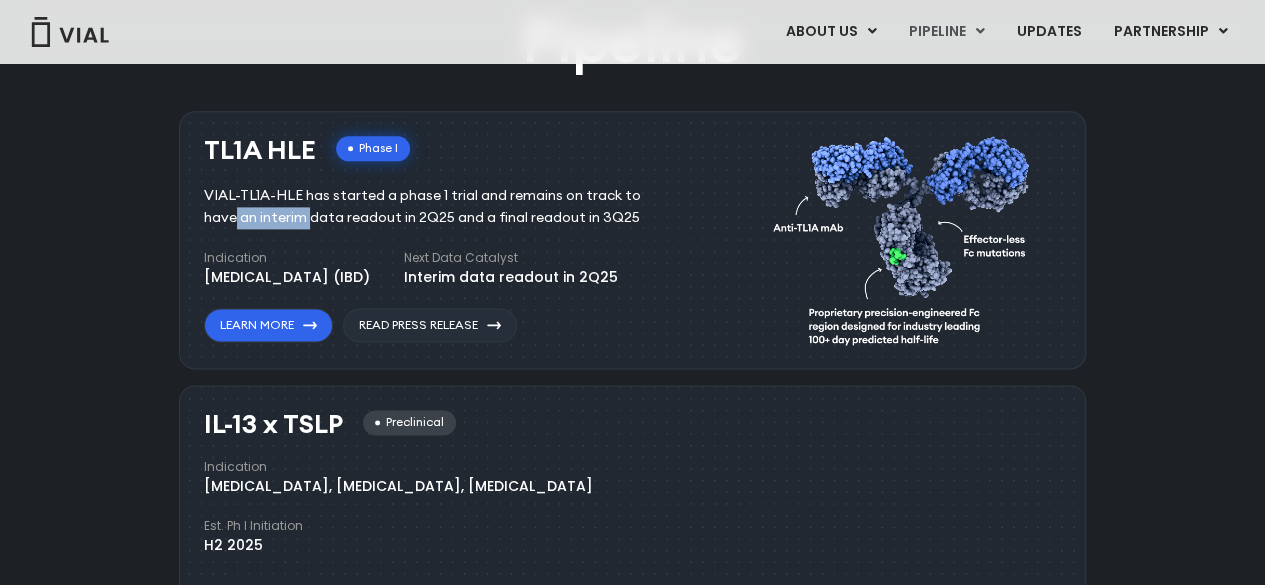 drag, startPoint x: 577, startPoint y: 197, endPoint x: 661, endPoint y: 199, distance: 84.0238 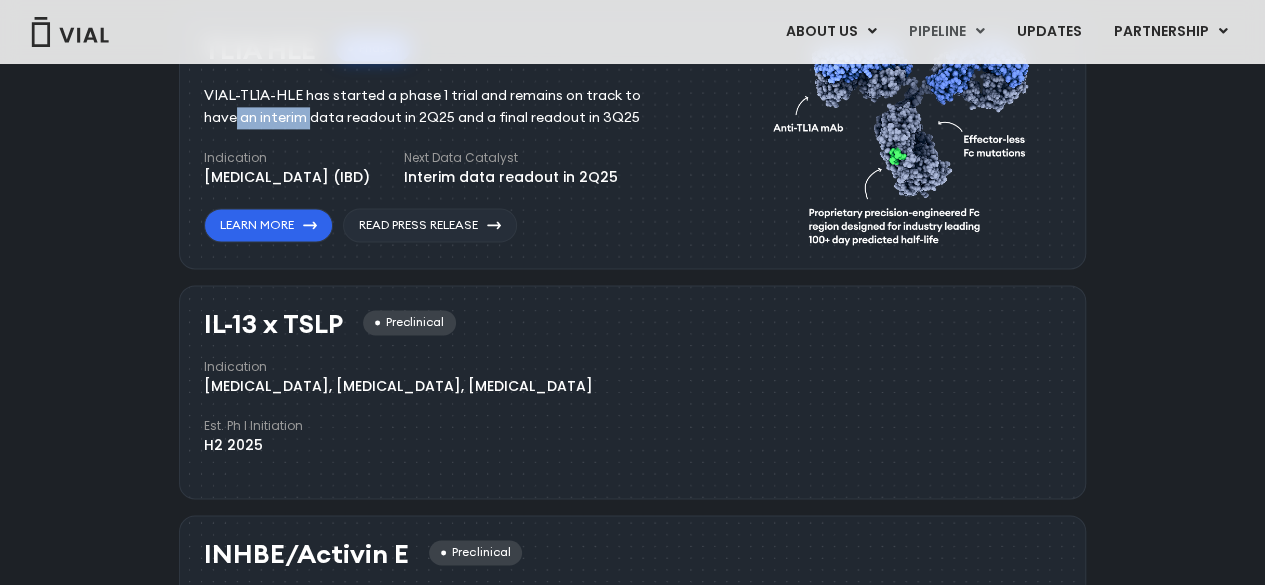 scroll, scrollTop: 1228, scrollLeft: 0, axis: vertical 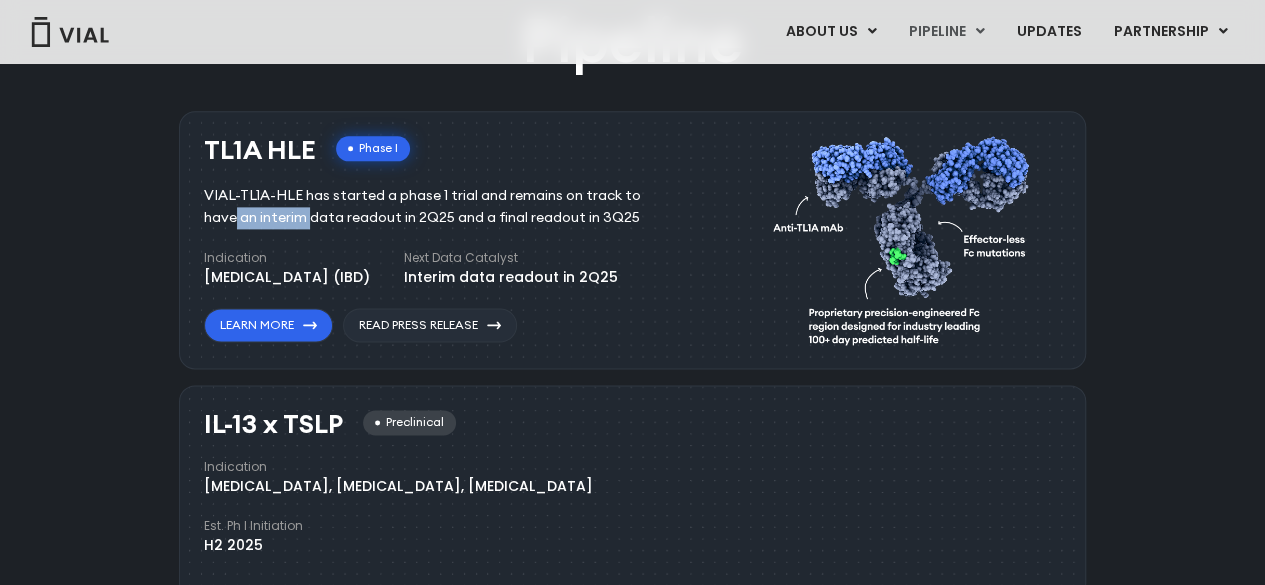 click on "Interim data readout in 2Q25" at bounding box center [511, 277] 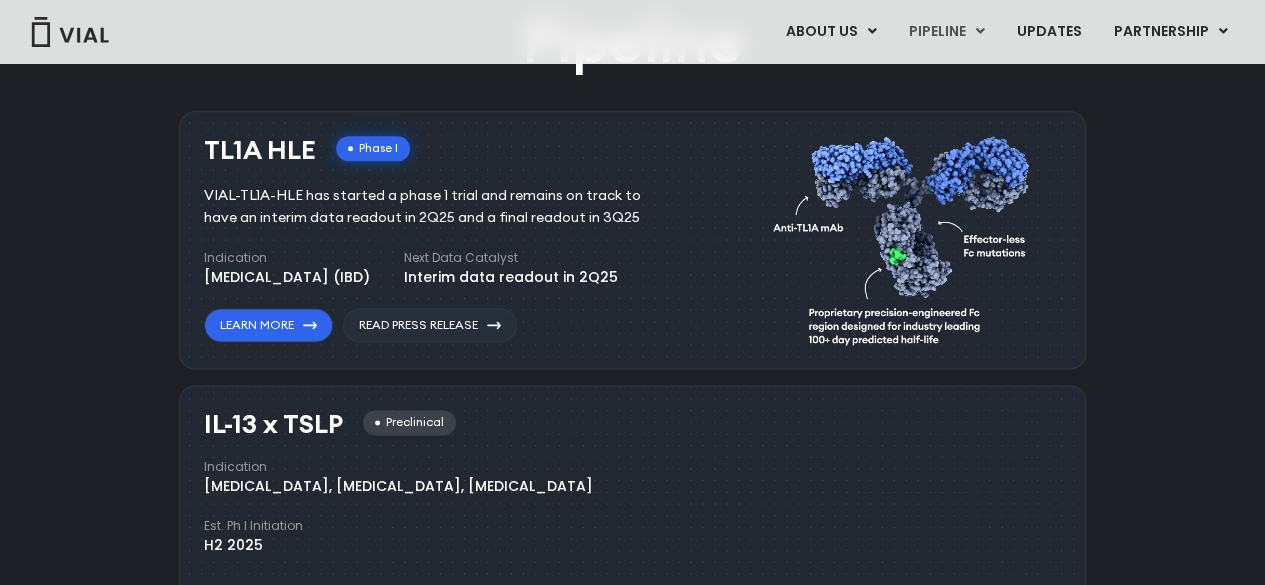 click on "Interim data readout in 2Q25" at bounding box center (511, 277) 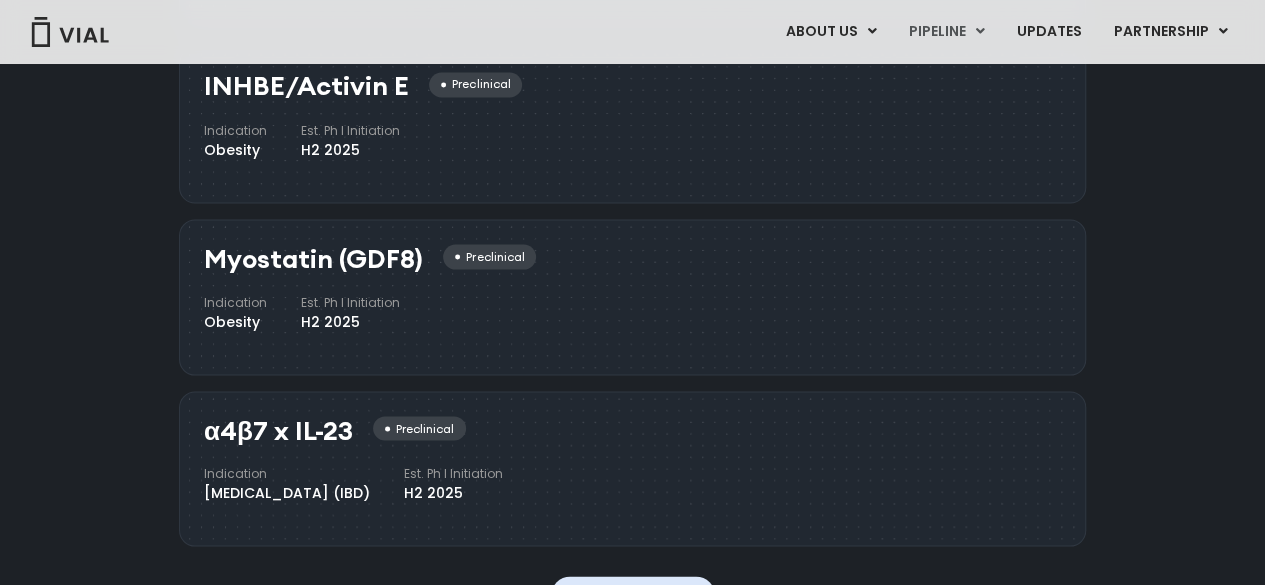 scroll, scrollTop: 1828, scrollLeft: 0, axis: vertical 